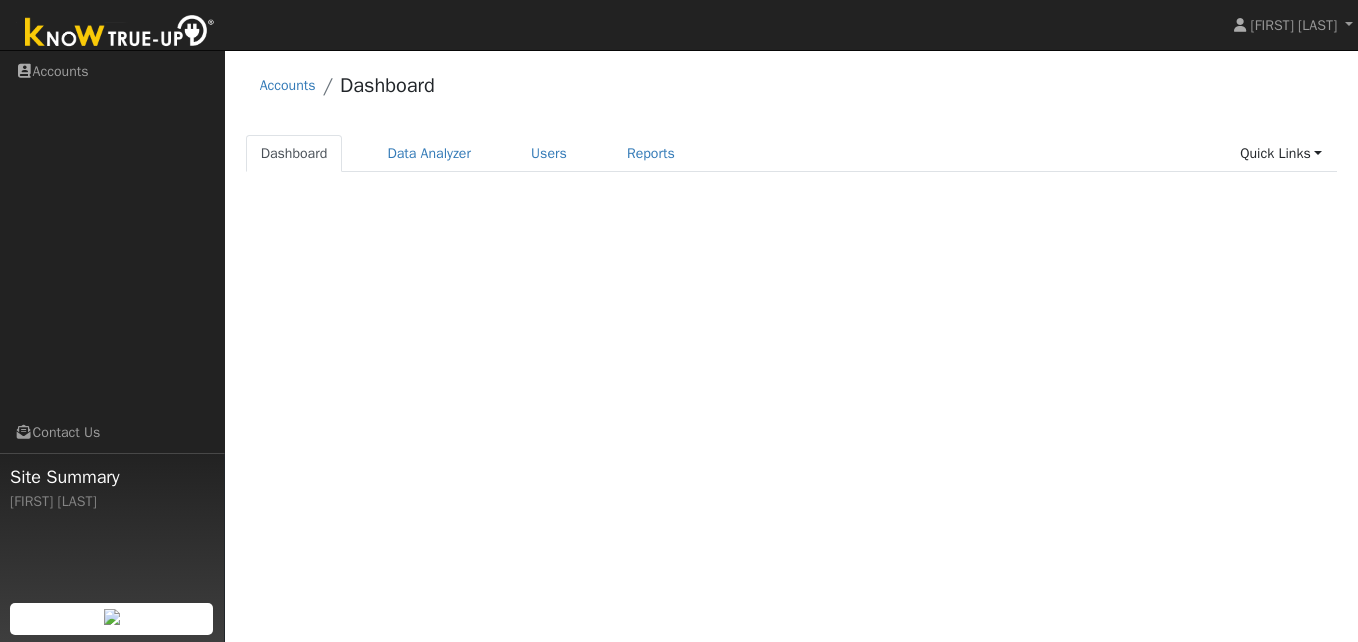 scroll, scrollTop: 0, scrollLeft: 0, axis: both 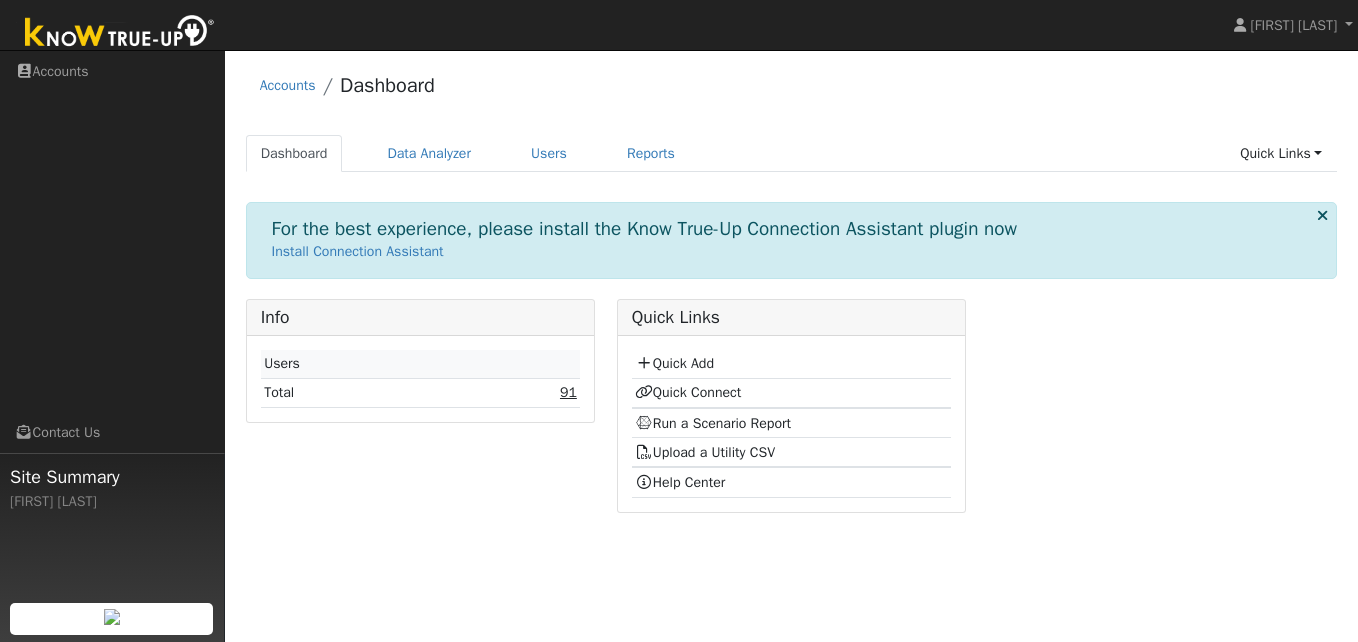 click on "91" at bounding box center (568, 392) 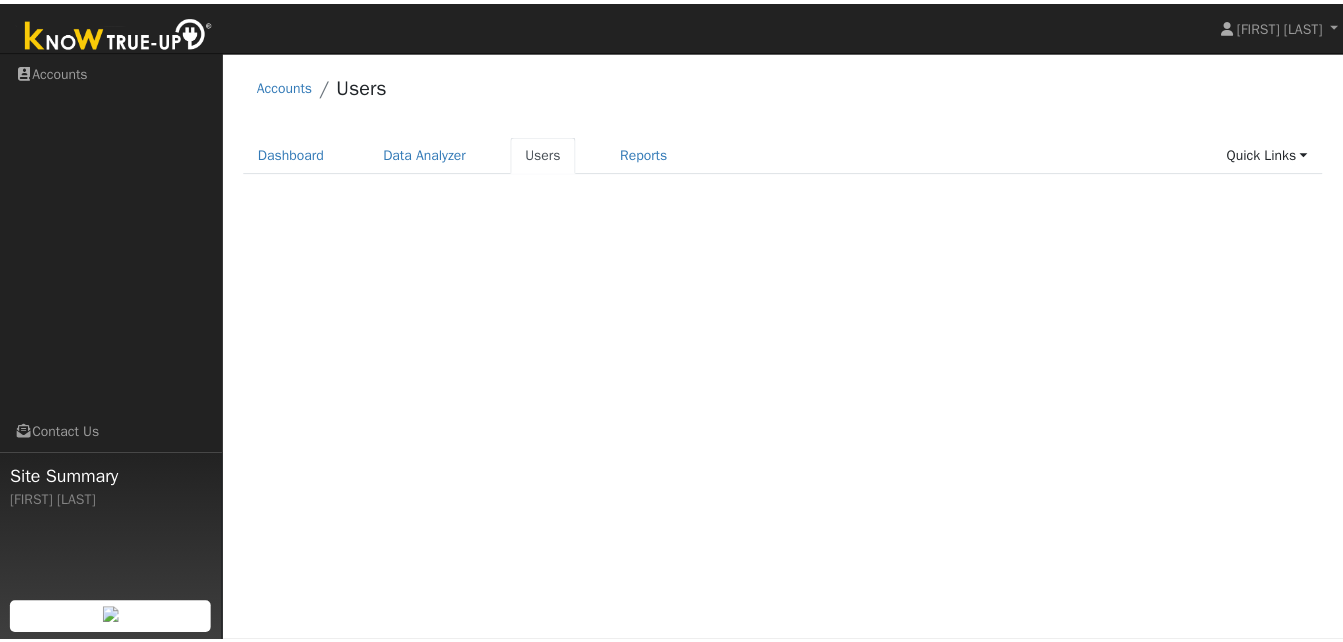 scroll, scrollTop: 0, scrollLeft: 0, axis: both 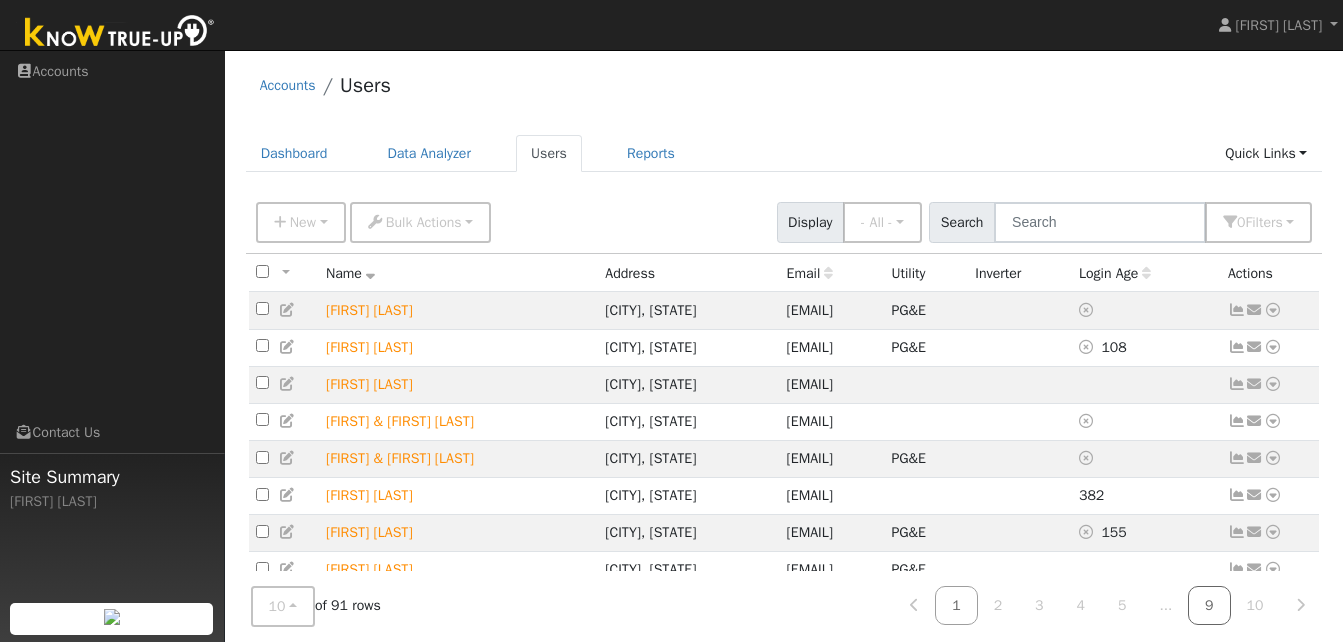 click on "9" at bounding box center (1209, 605) 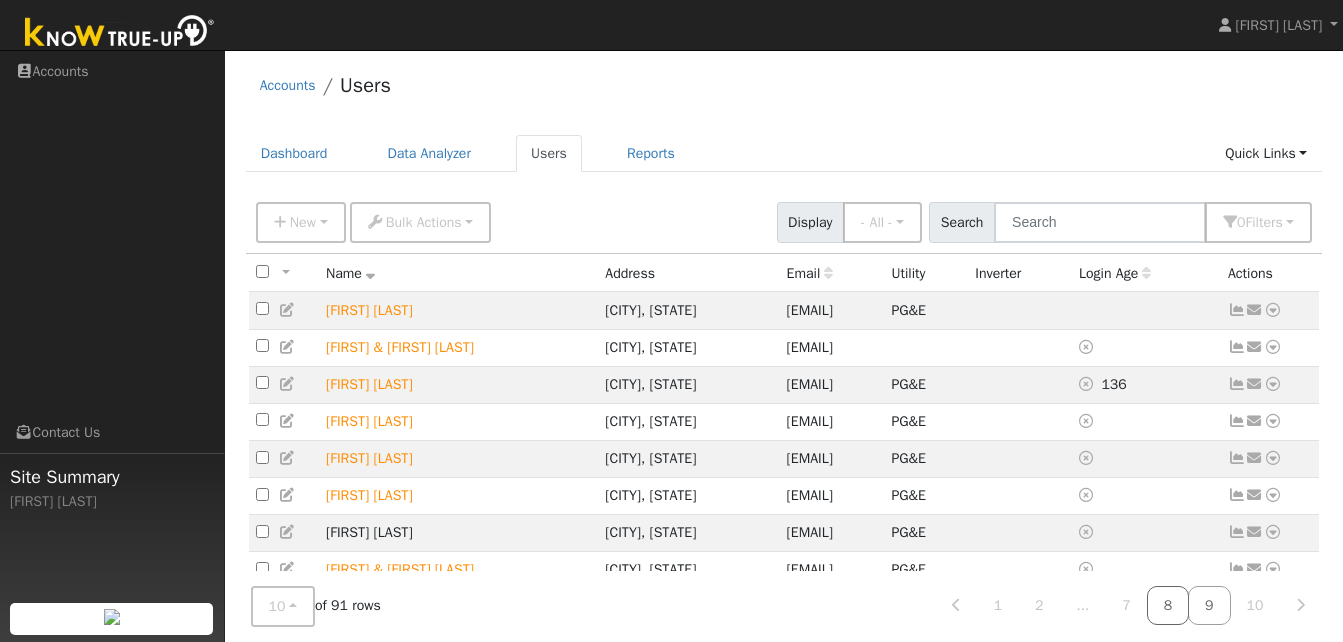 click on "8" at bounding box center [1168, 605] 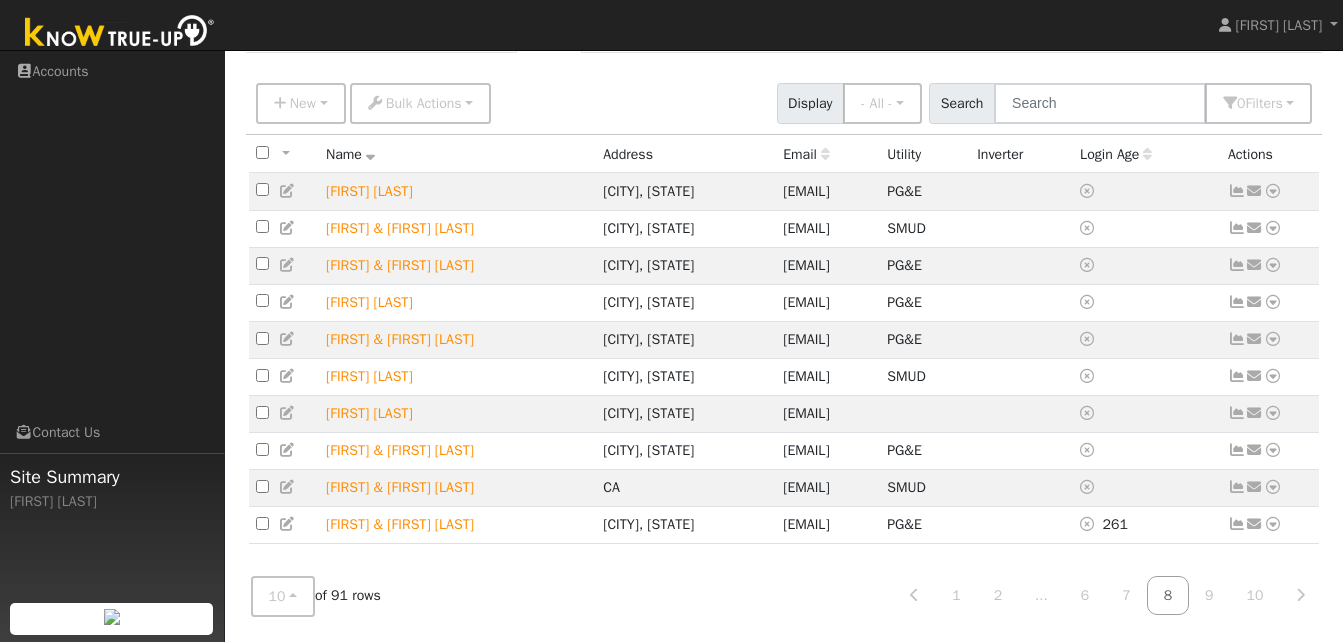 scroll, scrollTop: 128, scrollLeft: 0, axis: vertical 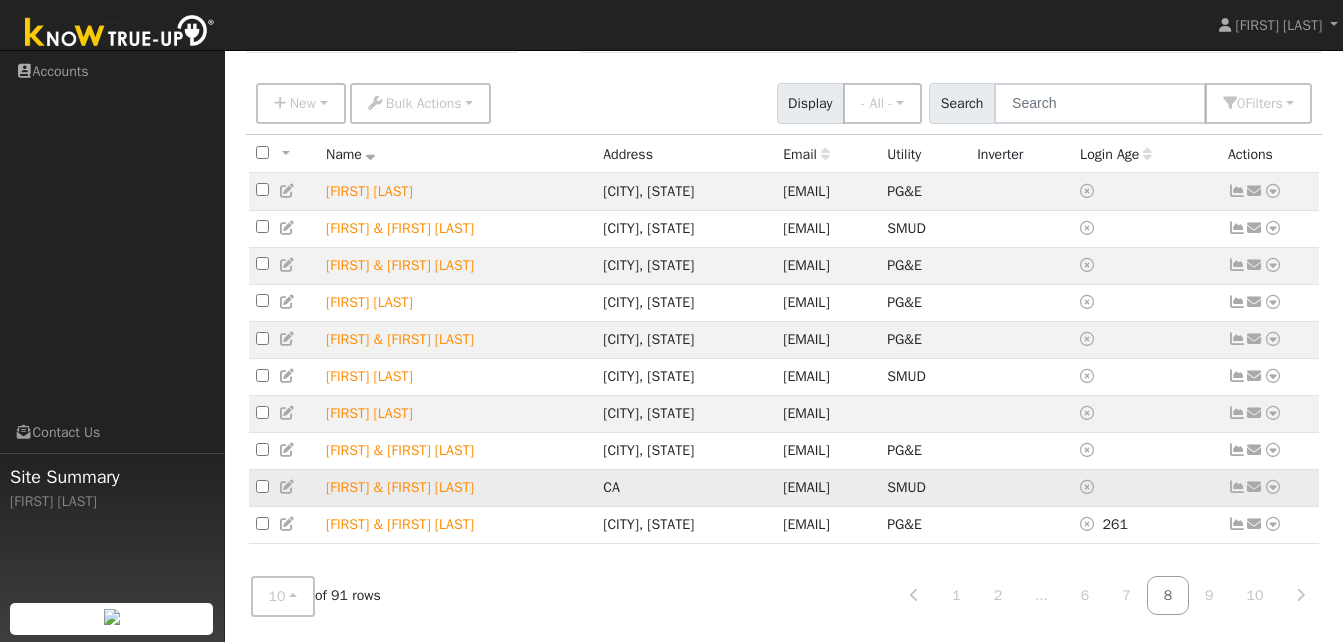 click at bounding box center [1273, 487] 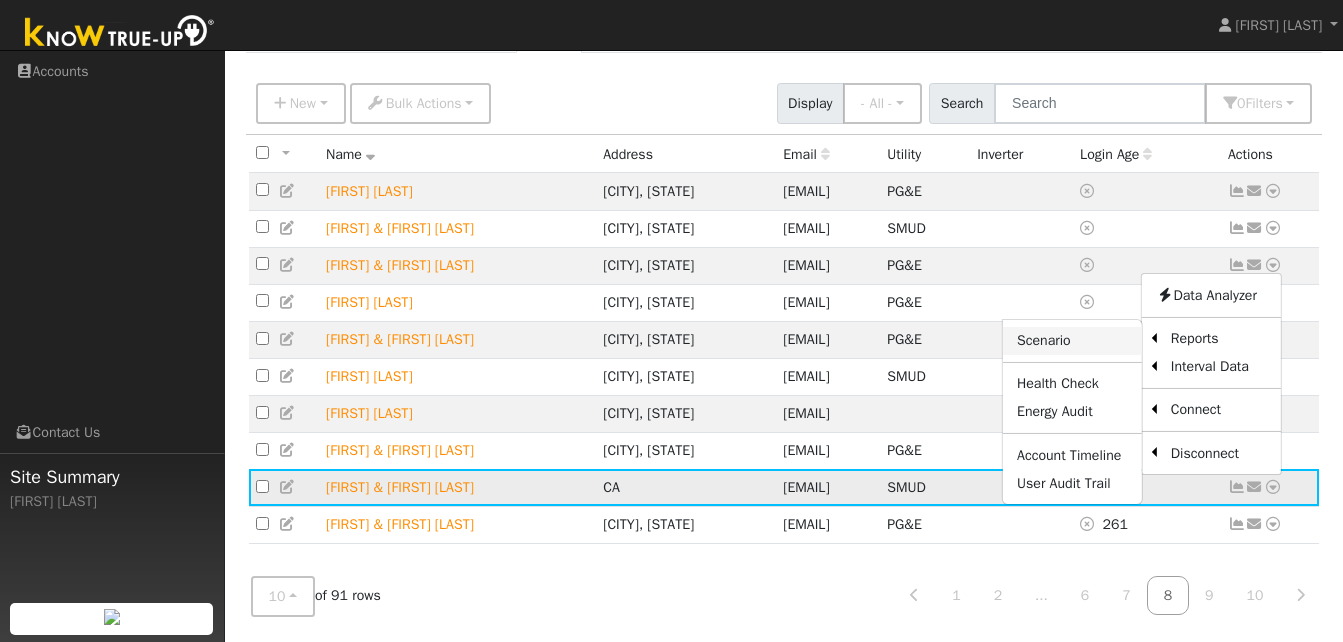 click on "Scenario" at bounding box center (1072, 341) 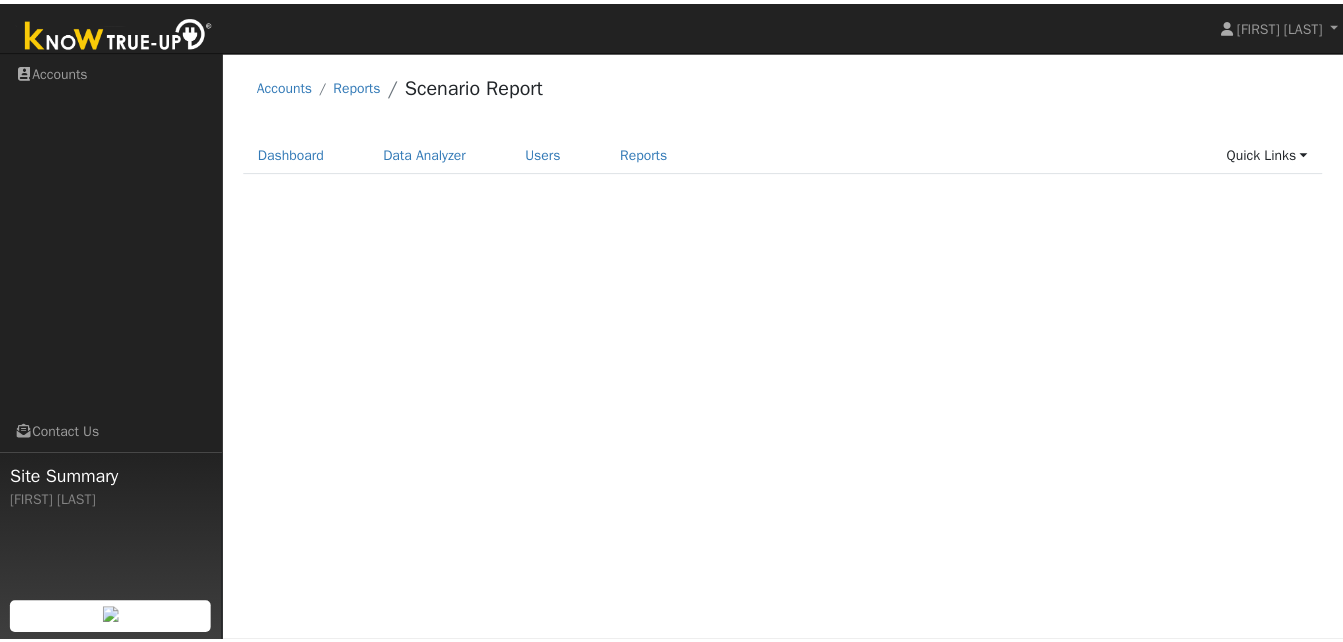 scroll, scrollTop: 0, scrollLeft: 0, axis: both 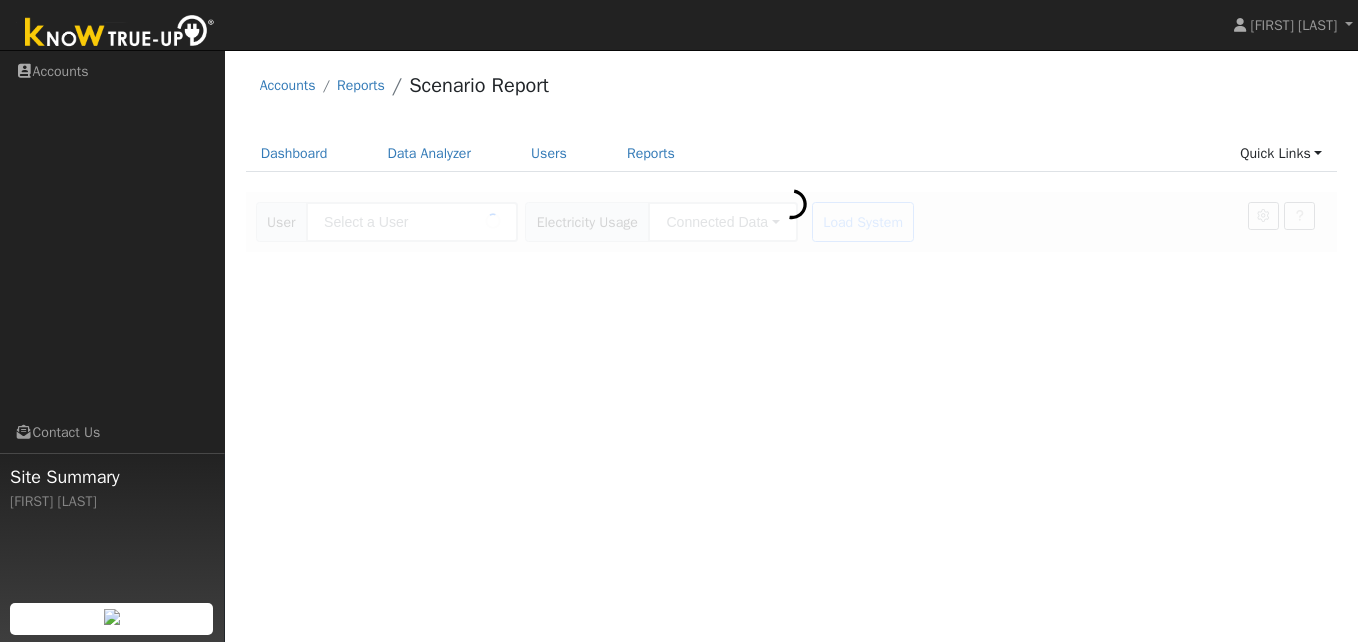type on "[FIRST] & [FIRST] [LAST]" 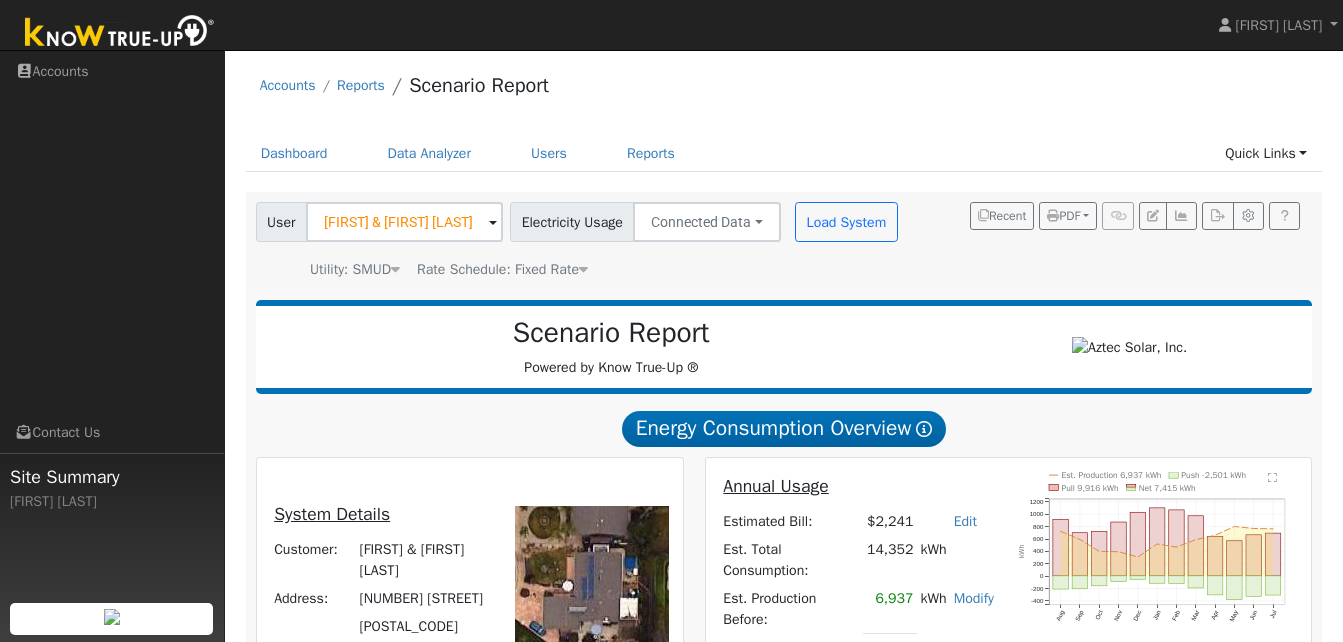 drag, startPoint x: 0, startPoint y: 0, endPoint x: 1138, endPoint y: 381, distance: 1200.0854 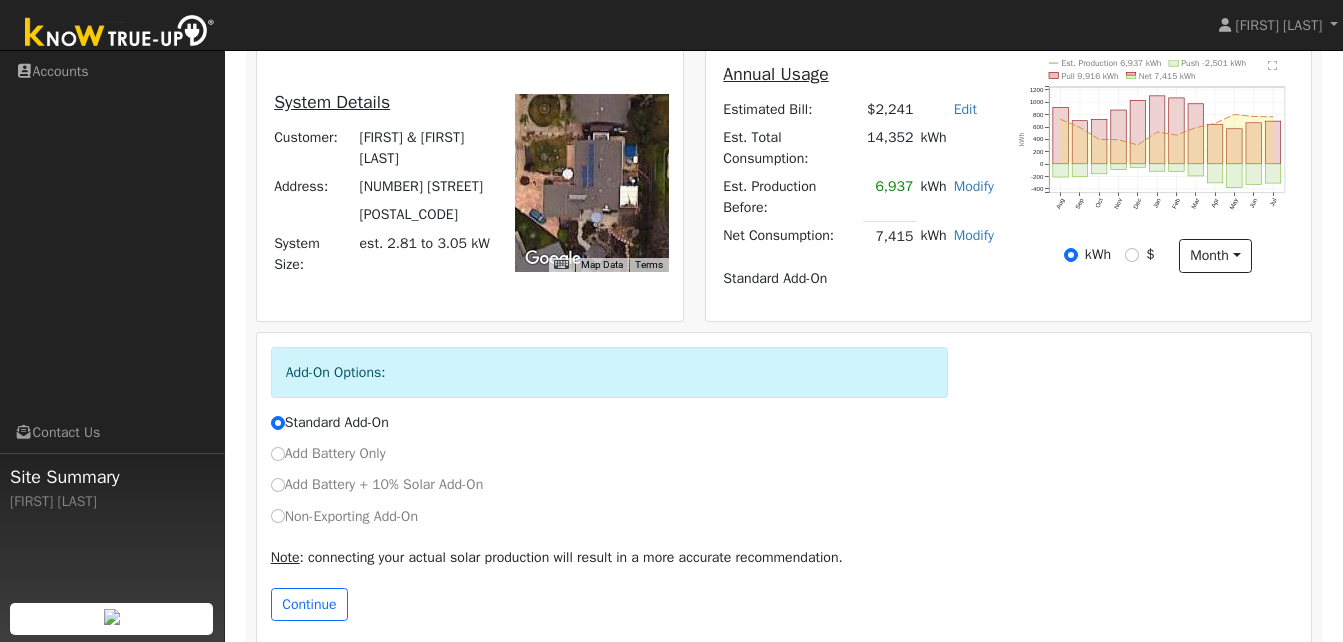scroll, scrollTop: 418, scrollLeft: 0, axis: vertical 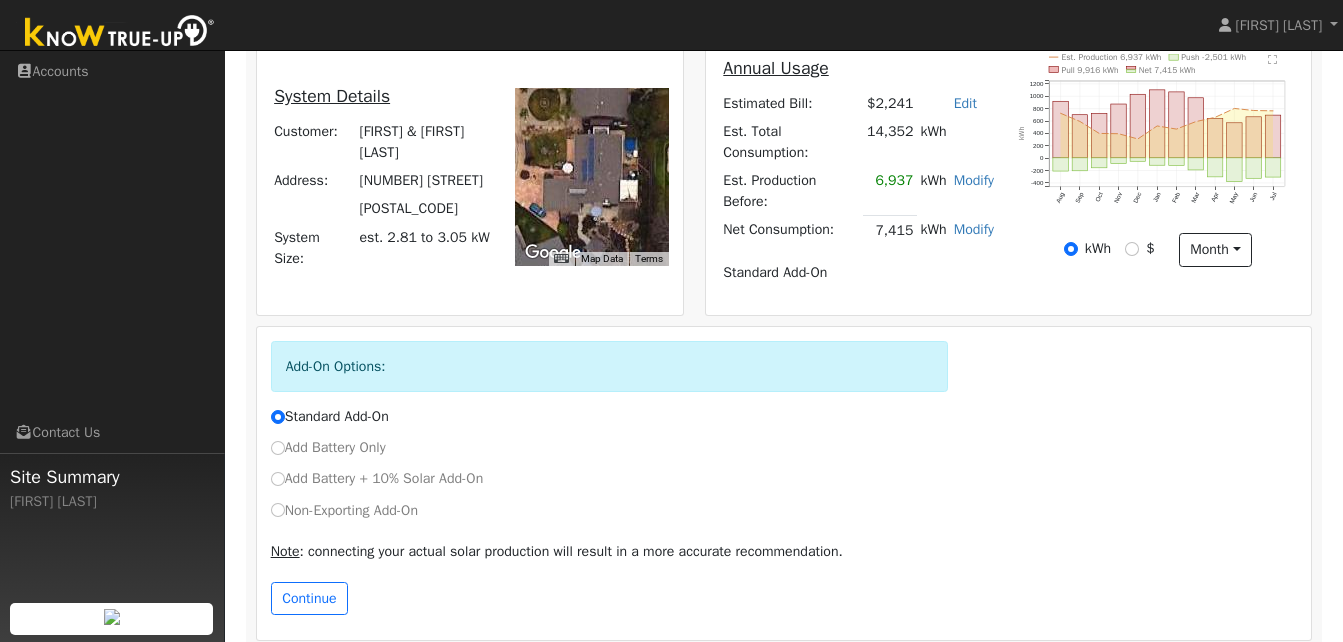 click on "Add Battery Only" at bounding box center (328, 447) 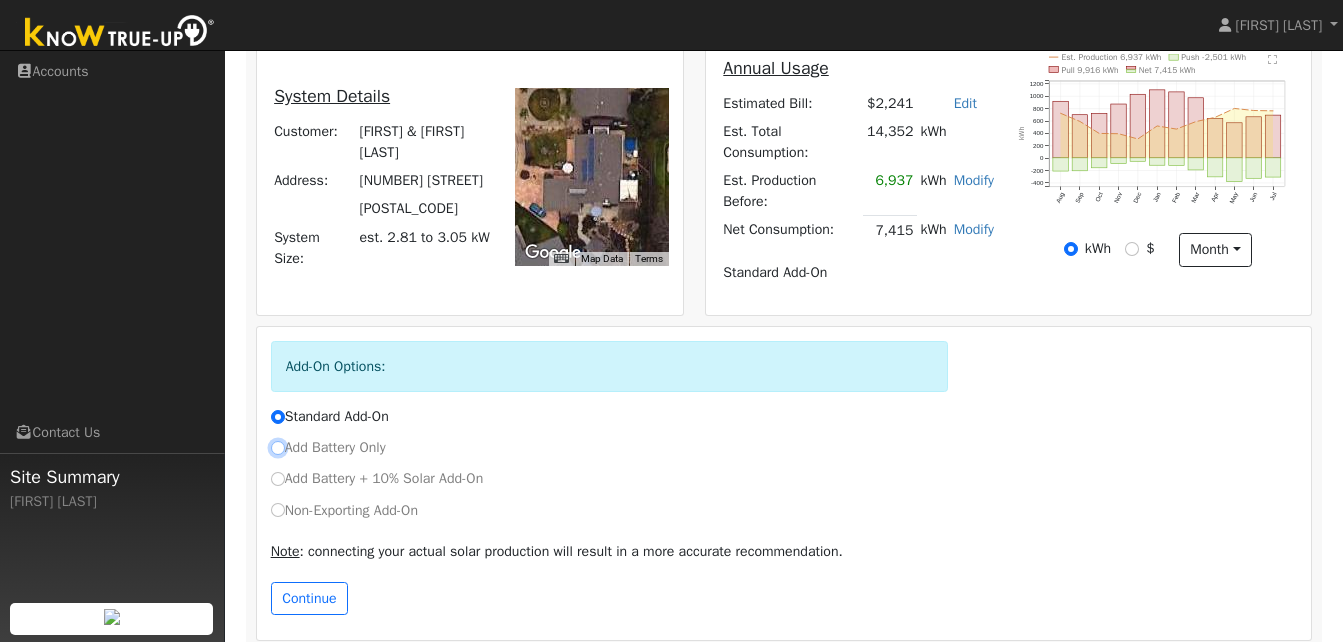 click on "Add Battery Only" at bounding box center (278, 448) 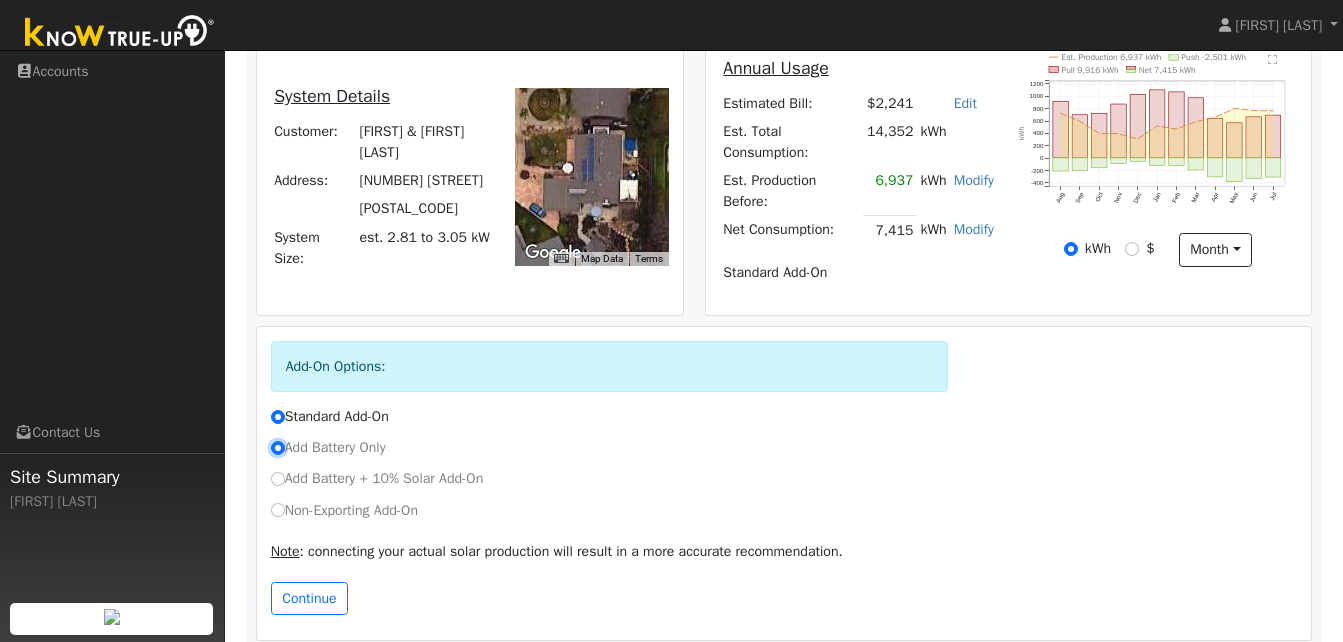 radio on "true" 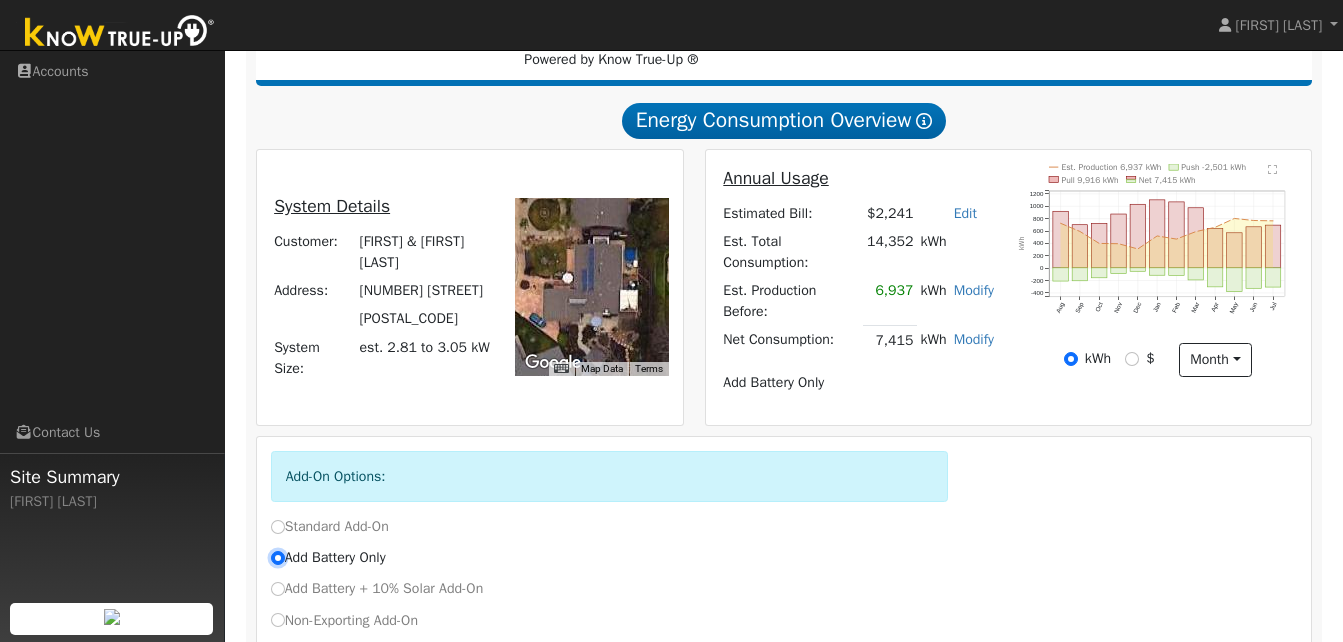 scroll, scrollTop: 306, scrollLeft: 0, axis: vertical 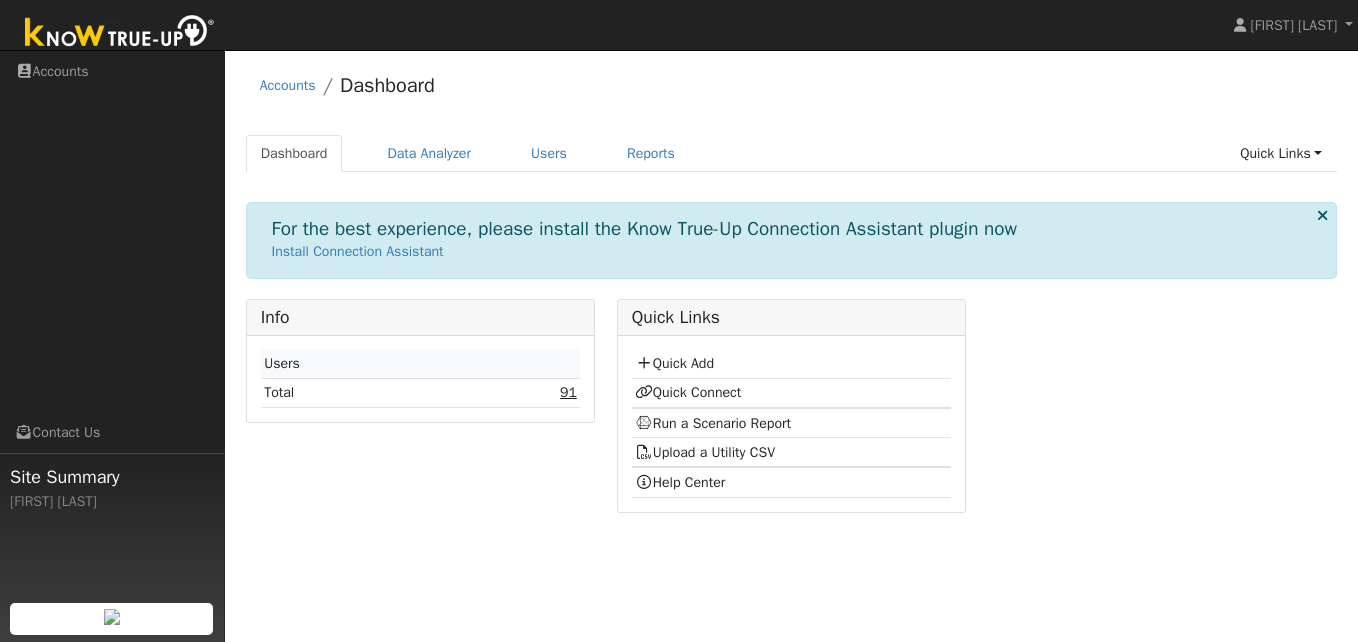 click on "91" at bounding box center (568, 392) 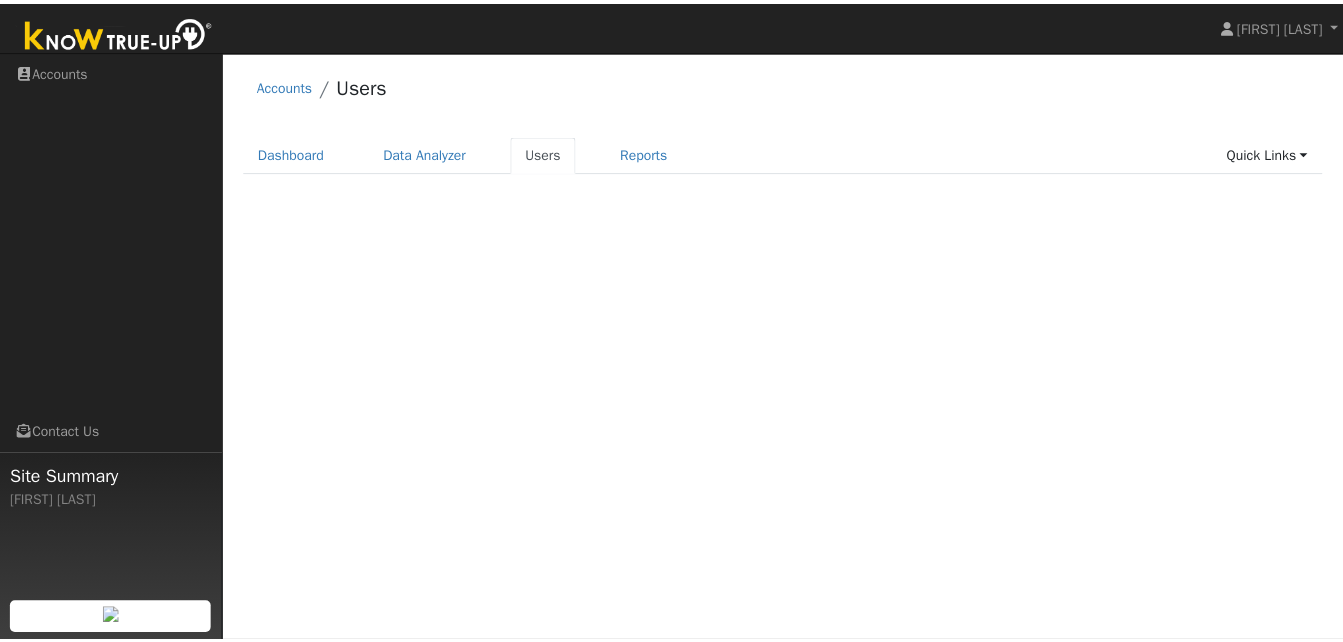 scroll, scrollTop: 0, scrollLeft: 0, axis: both 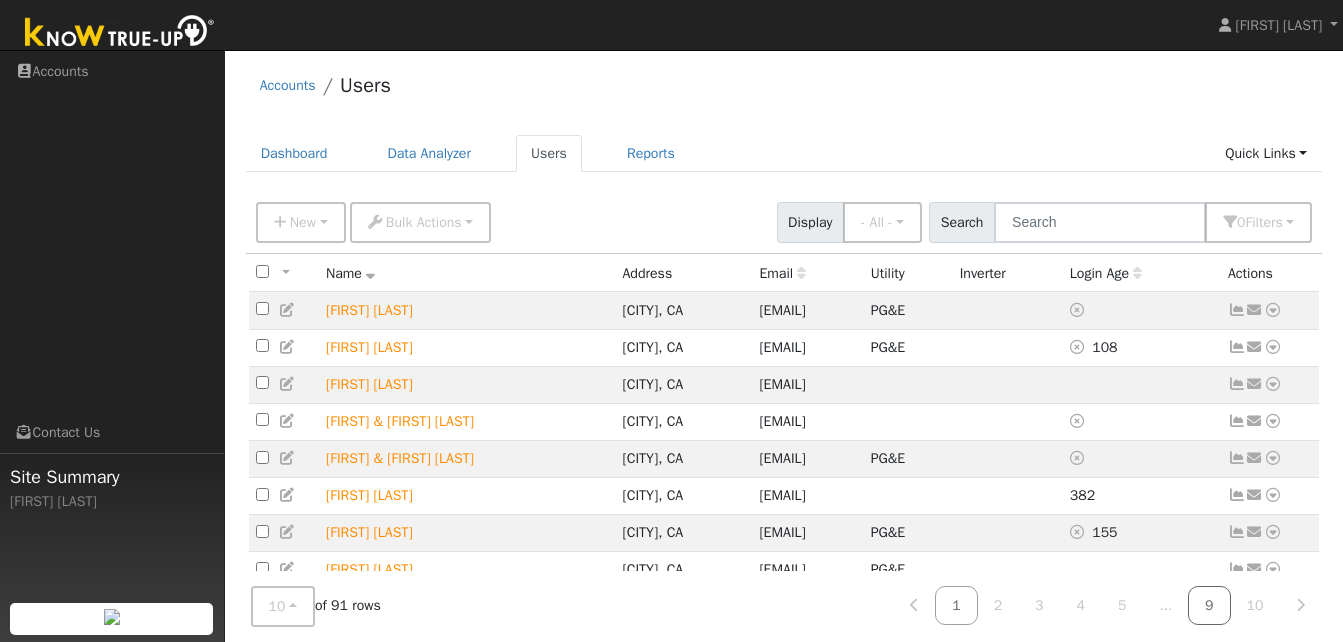 click on "9" at bounding box center (1209, 605) 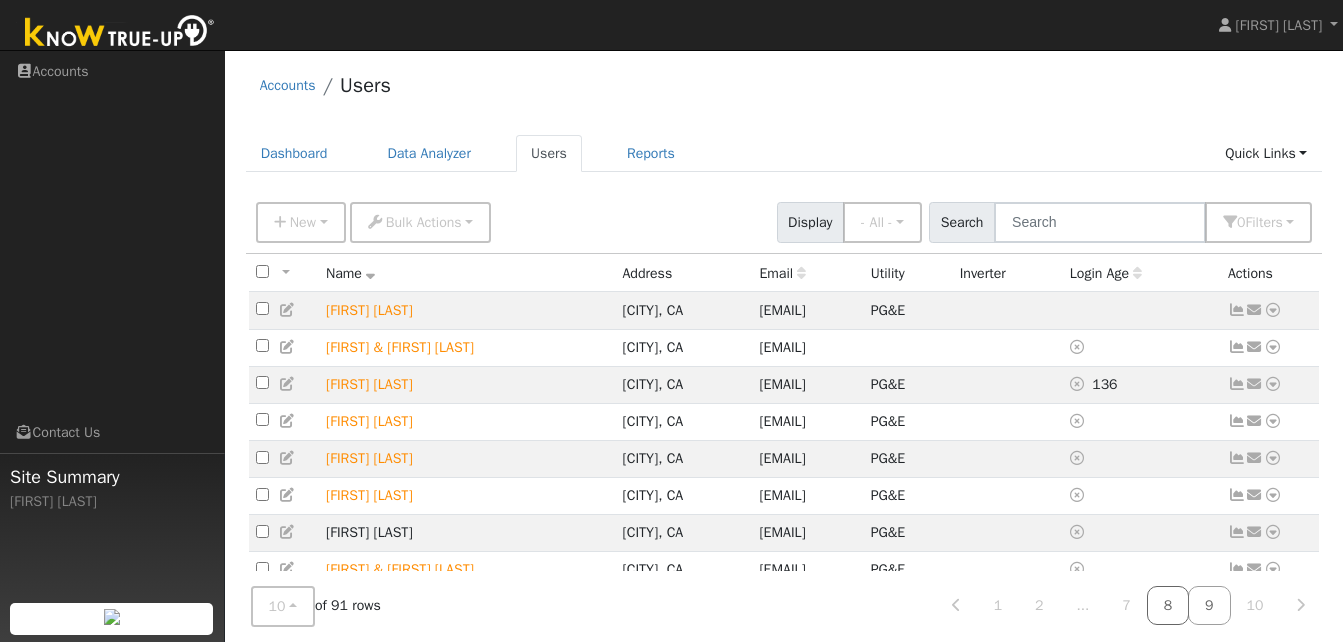 click on "8" at bounding box center [1168, 605] 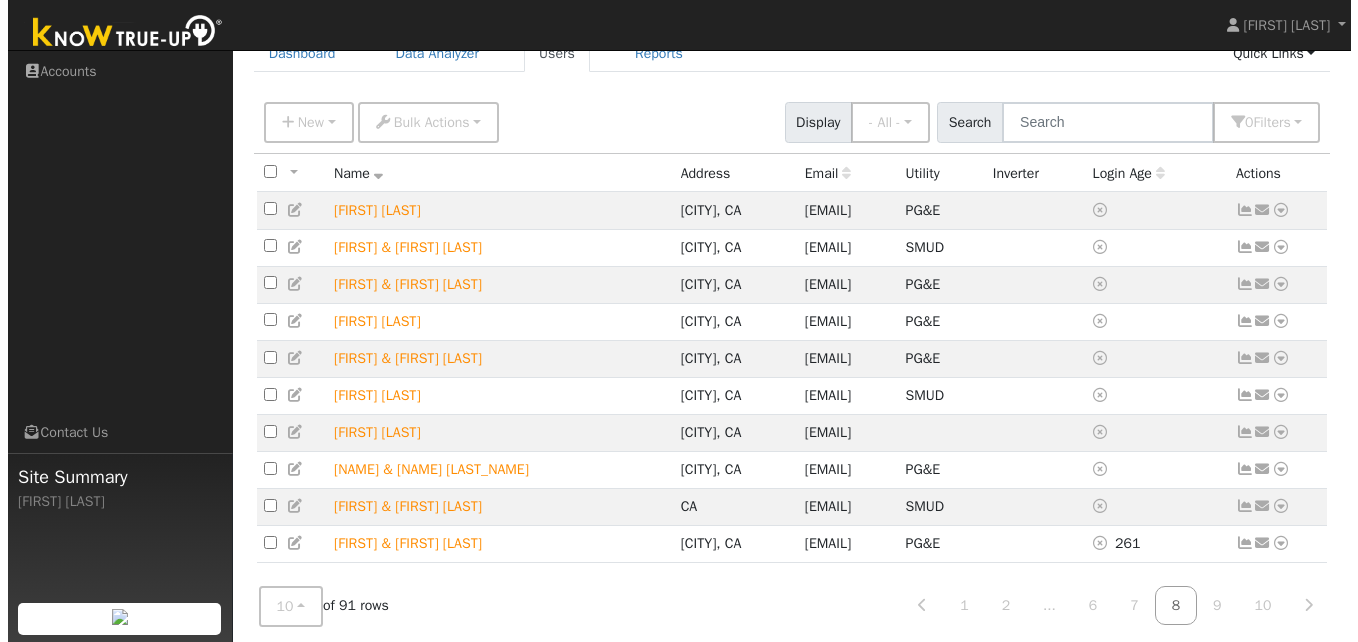 scroll, scrollTop: 131, scrollLeft: 0, axis: vertical 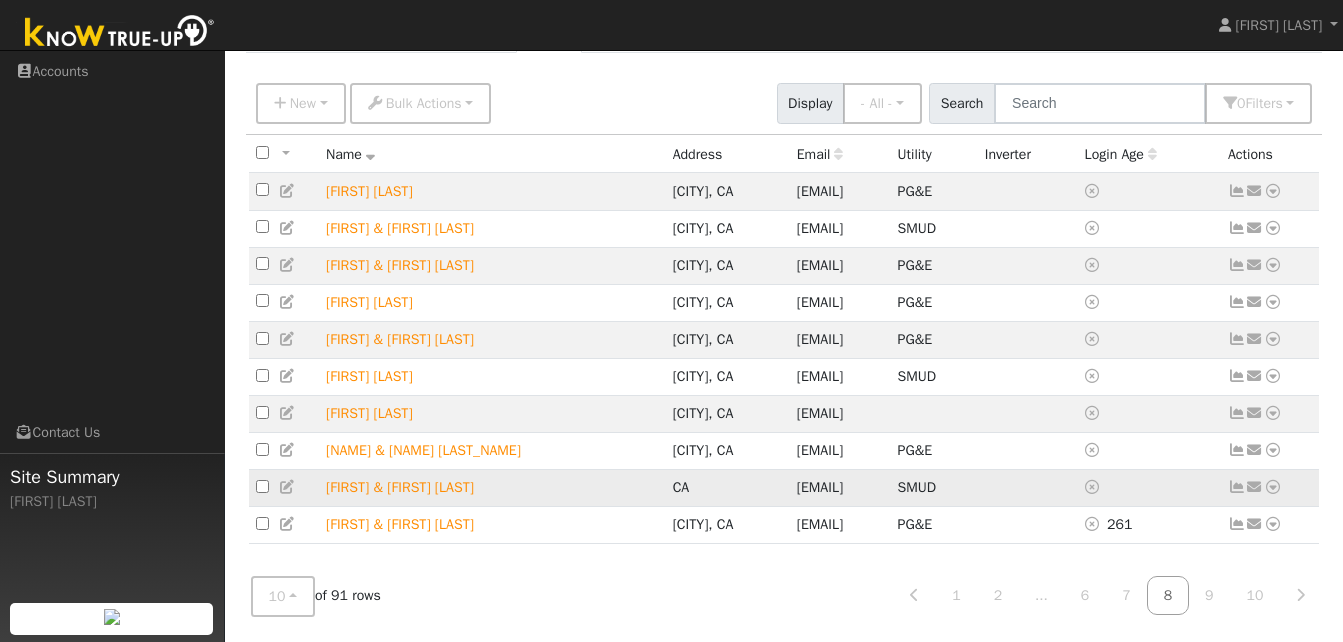 click at bounding box center [1237, 487] 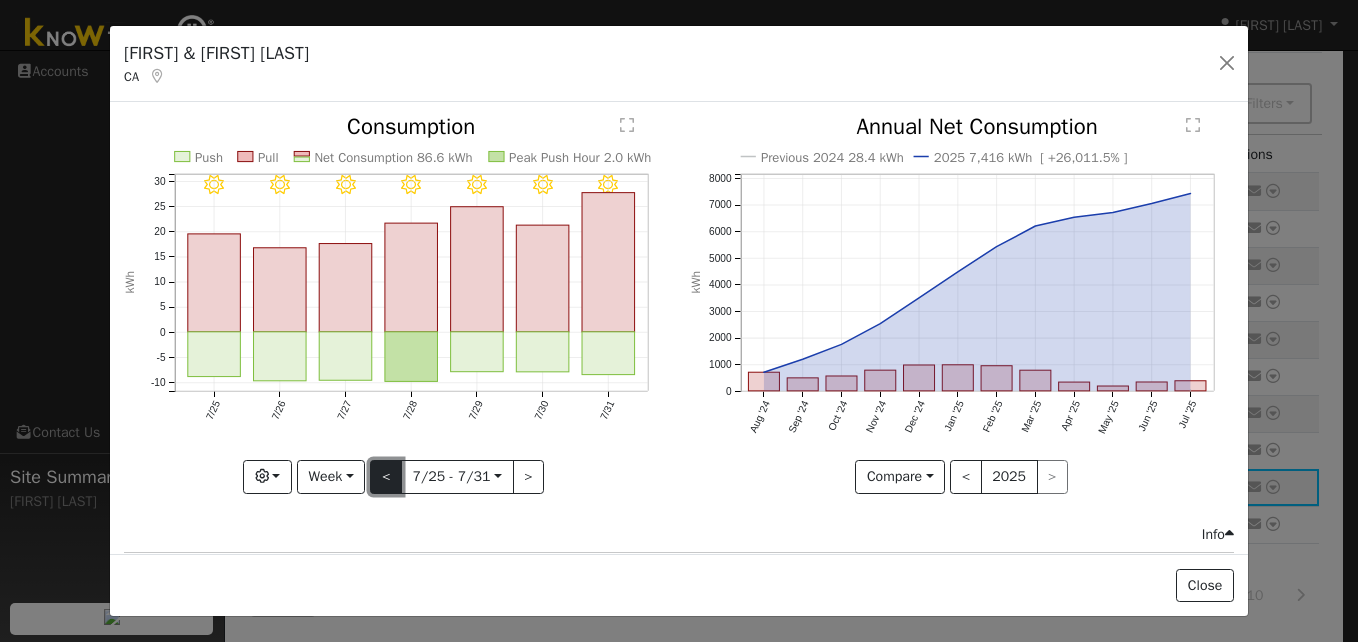 click on "<" at bounding box center (386, 477) 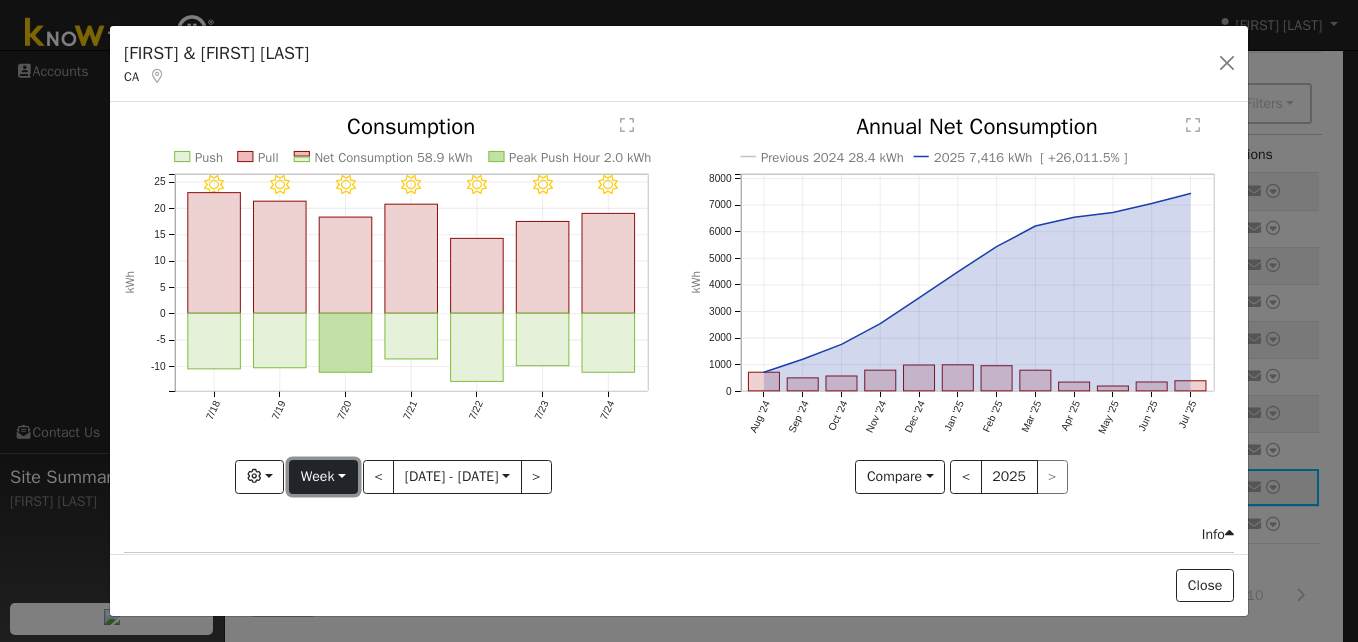 click on "Week" at bounding box center (323, 477) 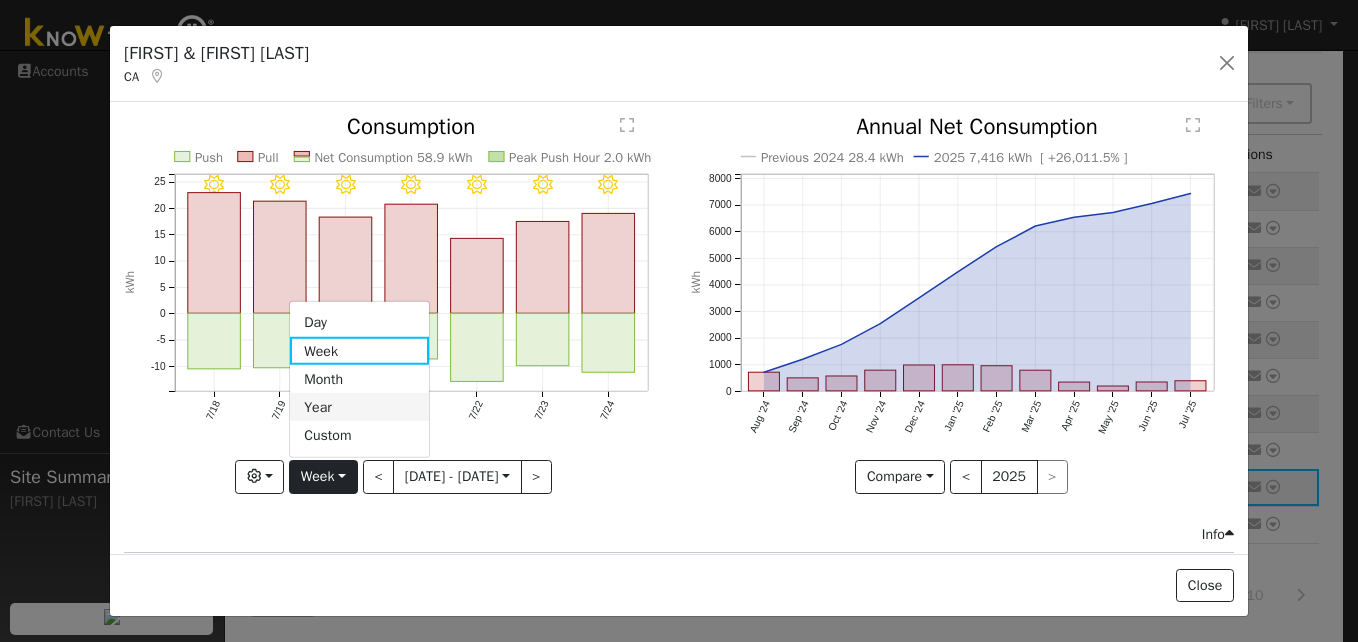 click on "Year" at bounding box center (359, 407) 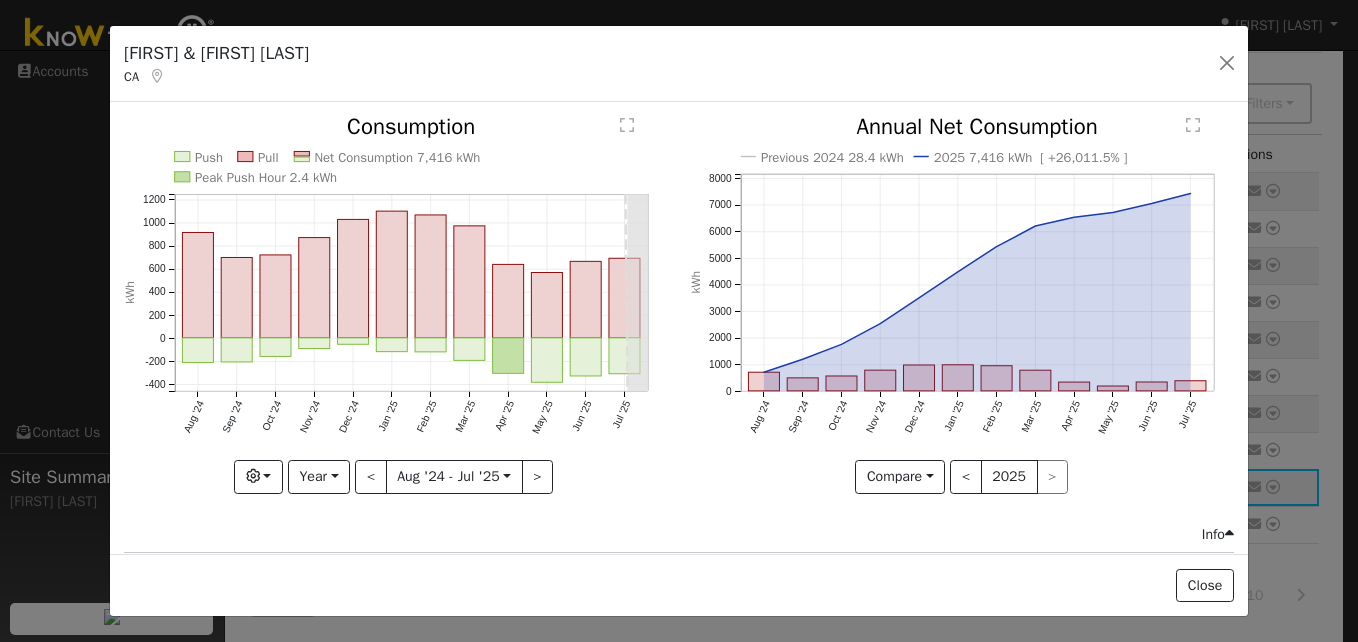 click on "Push Pull Net Consumption 7,416 kWh Peak Push Hour 2.4 kWh Aug '24 Sep '24 Oct '24 Nov '24 Dec '24 Jan '25 Feb '25 Mar '25 Apr '25 May '25 Jun '25 Jul '25 -400 -200 0 200 400 600 800 1000 1200 ε Consumption kWh onclick="" onclick="" onclick="" onclick="" onclick="" onclick="" onclick="" onclick="" onclick="" onclick="" onclick="" onclick="" onclick="" onclick="" onclick="" onclick="" onclick="" onclick="" onclick="" onclick="" onclick="" onclick="" onclick="" onclick=""" 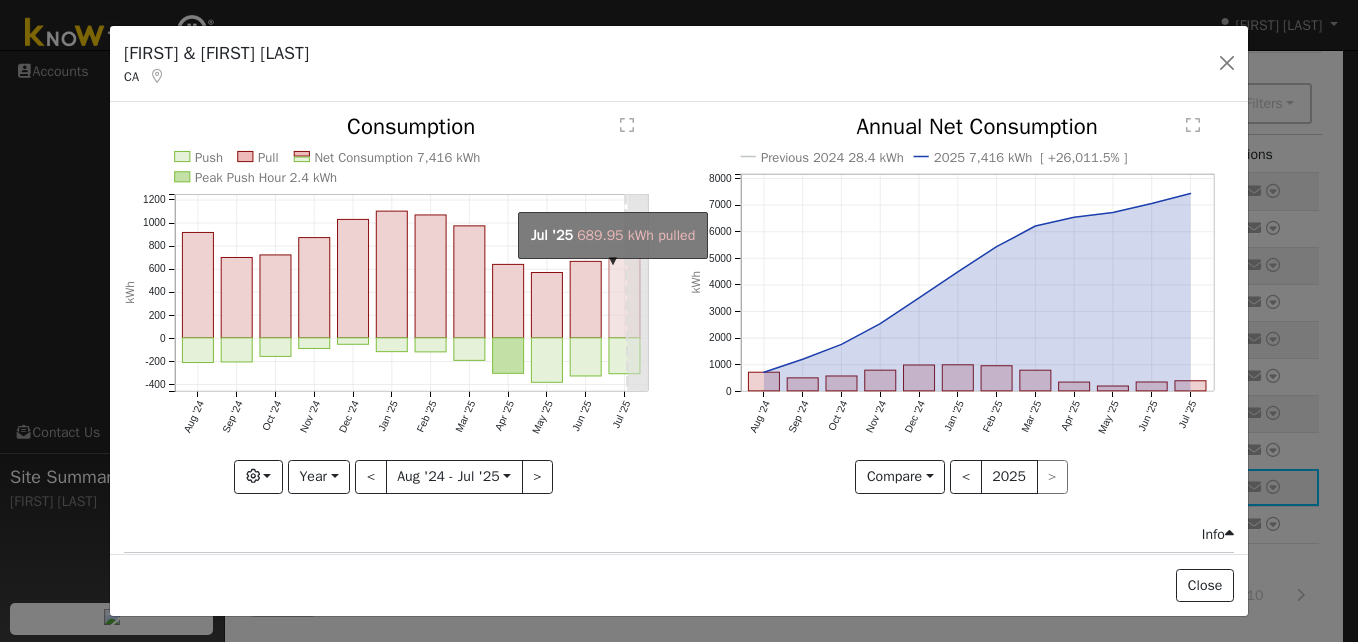 click on "onclick=""" 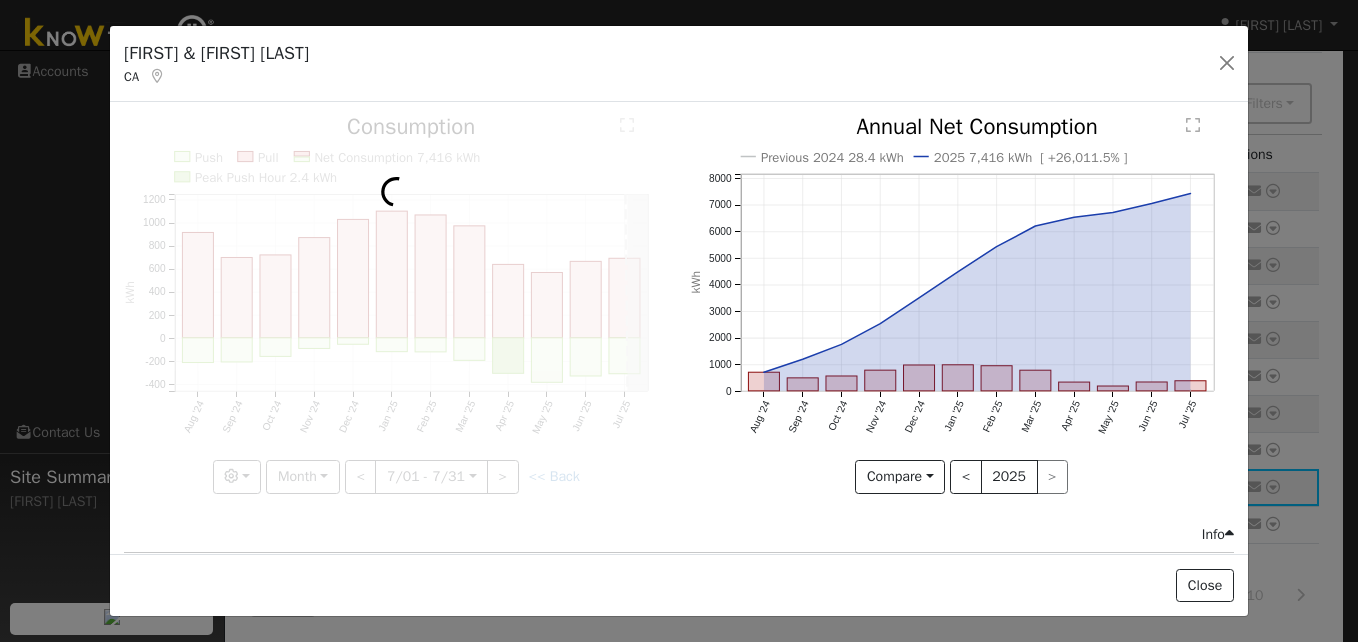 click at bounding box center (396, 304) 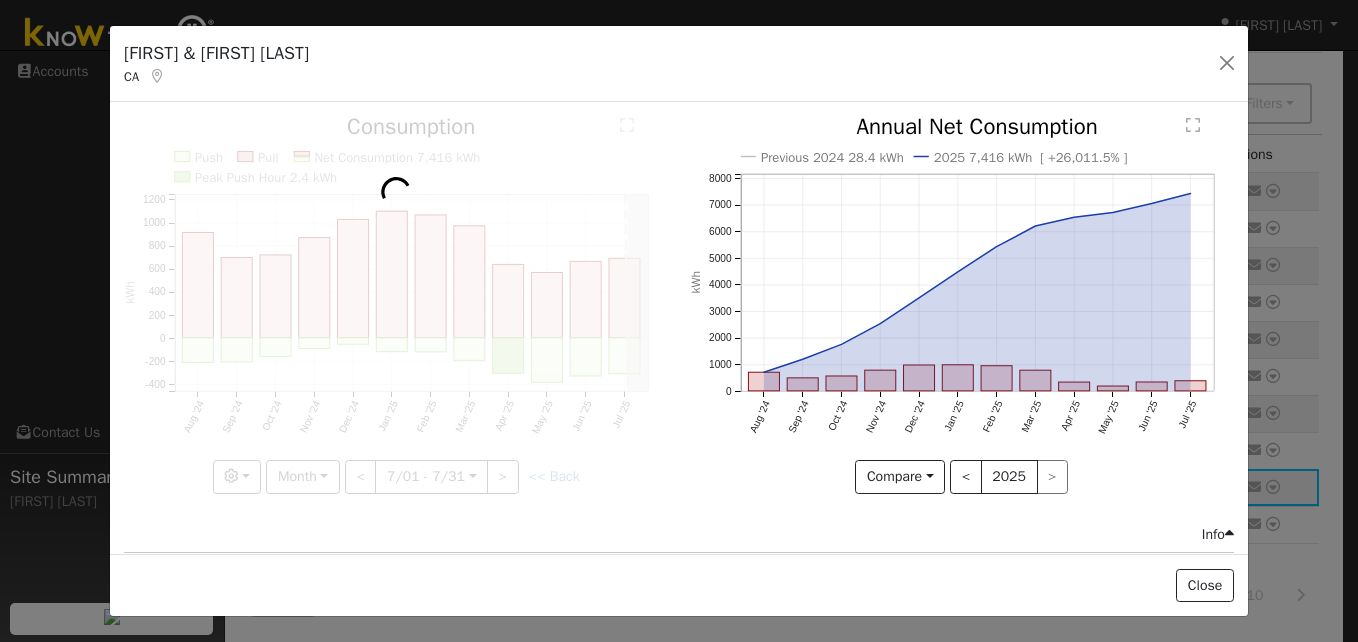 click at bounding box center [396, 304] 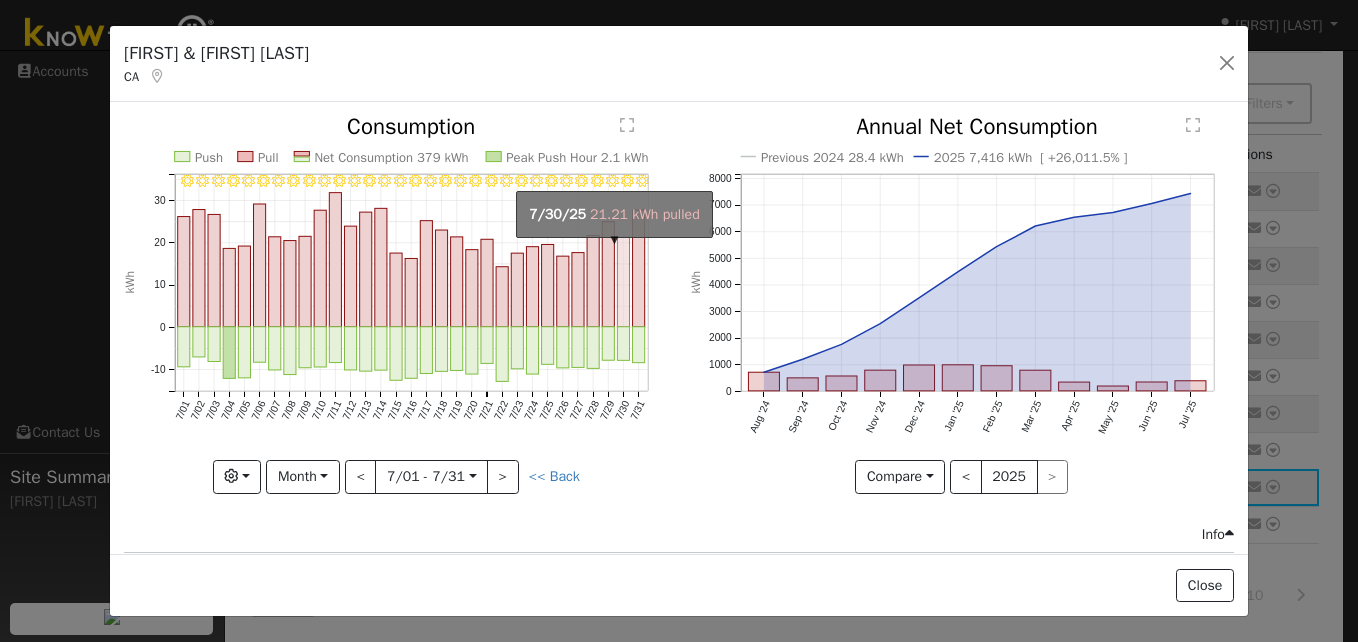 click on "7/31 - Clear 7/30 - Clear 7/29 - Clear 7/28 - Clear 7/27 - Clear 7/26 - Clear 7/25 - Clear 7/24 - Clear 7/23 - Clear 7/22 - Clear 7/21 - Clear 7/20 - Clear 7/19 - Clear 7/18 - Clear 7/17 - Clear 7/16 - Clear 7/15 - Clear 7/14 - Clear 7/13 - Clear 7/12 - Clear 7/11 - Clear 7/10 - Clear 7/09 - Clear 7/08 - Clear 7/07 - Clear 7/06 - Clear 7/05 - Clear 7/04 - Clear 7/03 - MostlyClear 7/02 - Clear 7/01 - Clear Push Pull Net Consumption 379 kWh Peak Push Hour 2.1 kWh 7/01 7/02 7/03 7/04 7/05 7/06 7/07 7/08 7/09 7/10 7/11 7/12 7/13 7/14 7/15 7/16 7/17 7/18 7/19 7/20 7/21 7/22 7/23 7/24 7/25 7/26 7/27 7/28 7/29 7/30 7/31 -10 0 10 20 30  Consumption kWh onclick="" onclick="" onclick="" onclick="" onclick="" onclick="" onclick="" onclick="" onclick="" onclick="" onclick="" onclick="" onclick="" onclick="" onclick="" onclick="" onclick="" onclick="" onclick="" onclick="" onclick="" onclick="" onclick="" onclick="" onclick="" onclick="" onclick="" onclick="" onclick="" onclick="" onclick="" onclick="" onclick="" °F $" 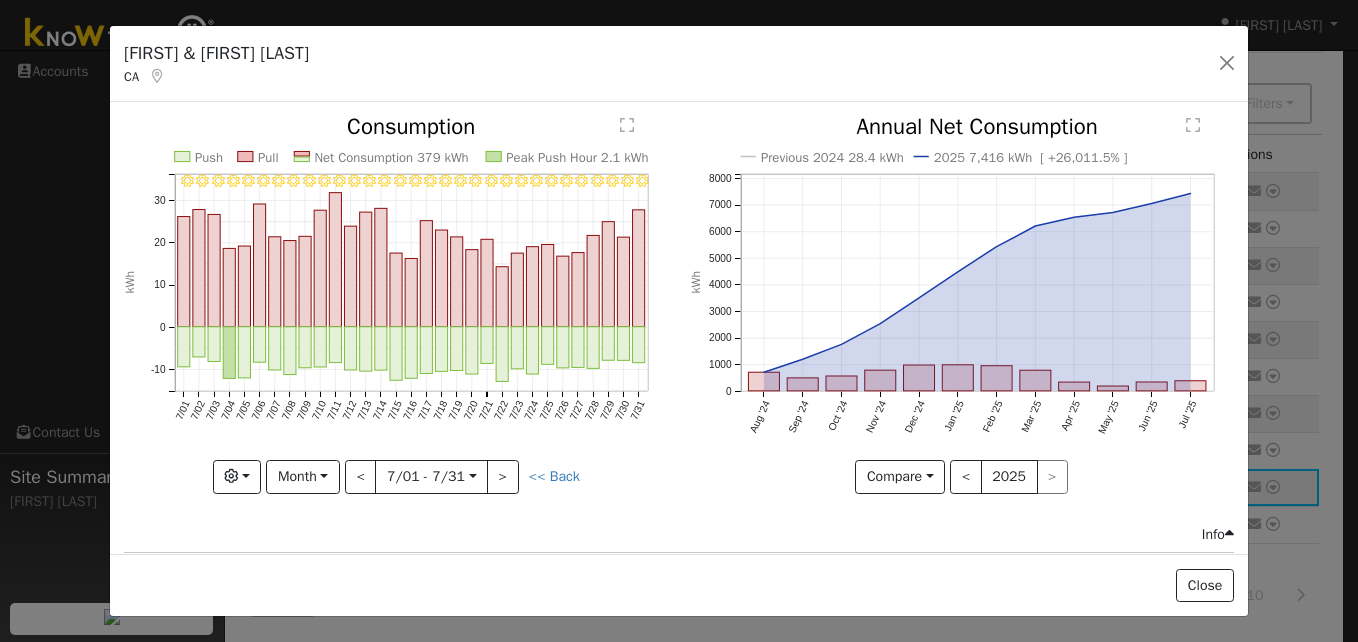 scroll, scrollTop: 0, scrollLeft: 0, axis: both 